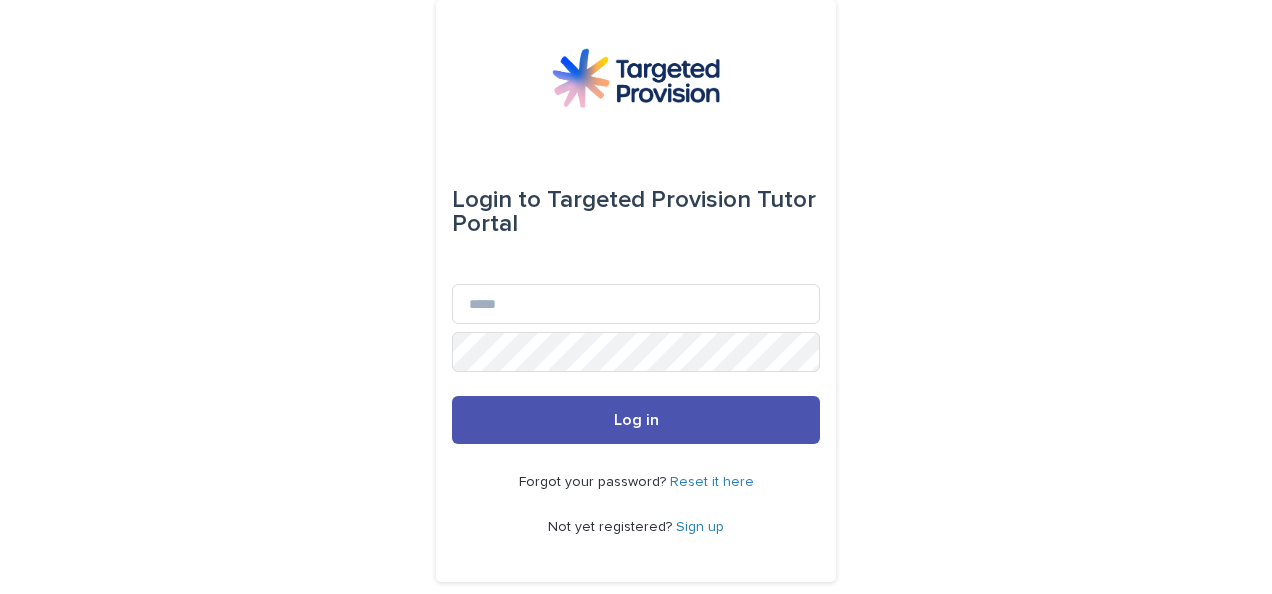 scroll, scrollTop: 0, scrollLeft: 0, axis: both 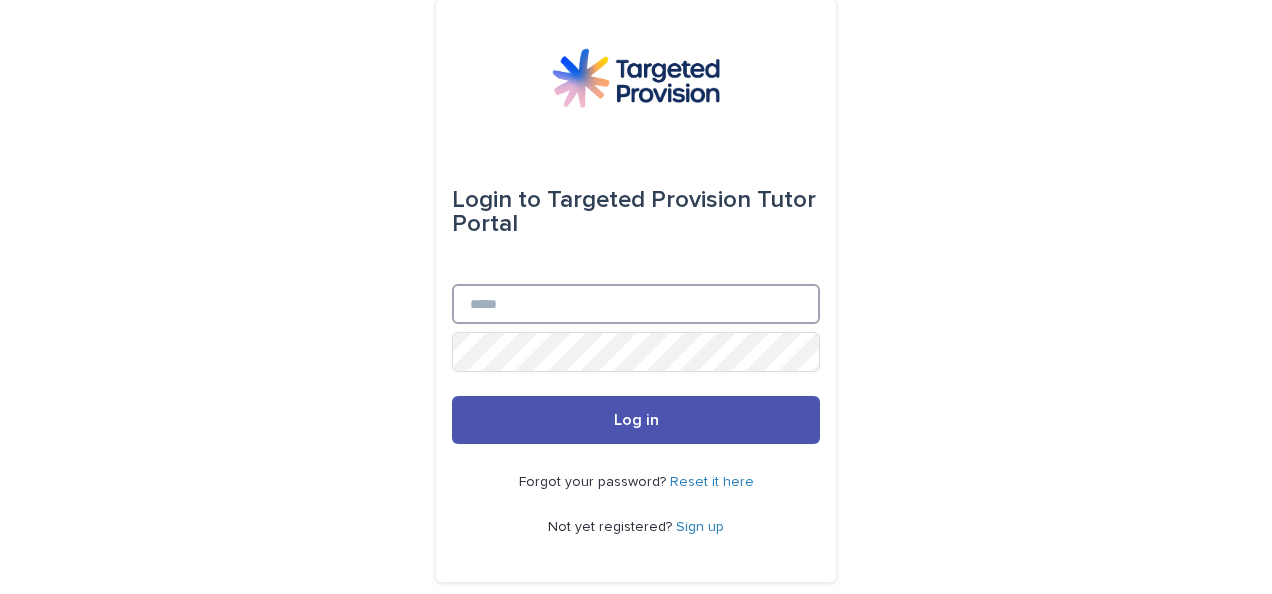 click on "Email" at bounding box center [636, 304] 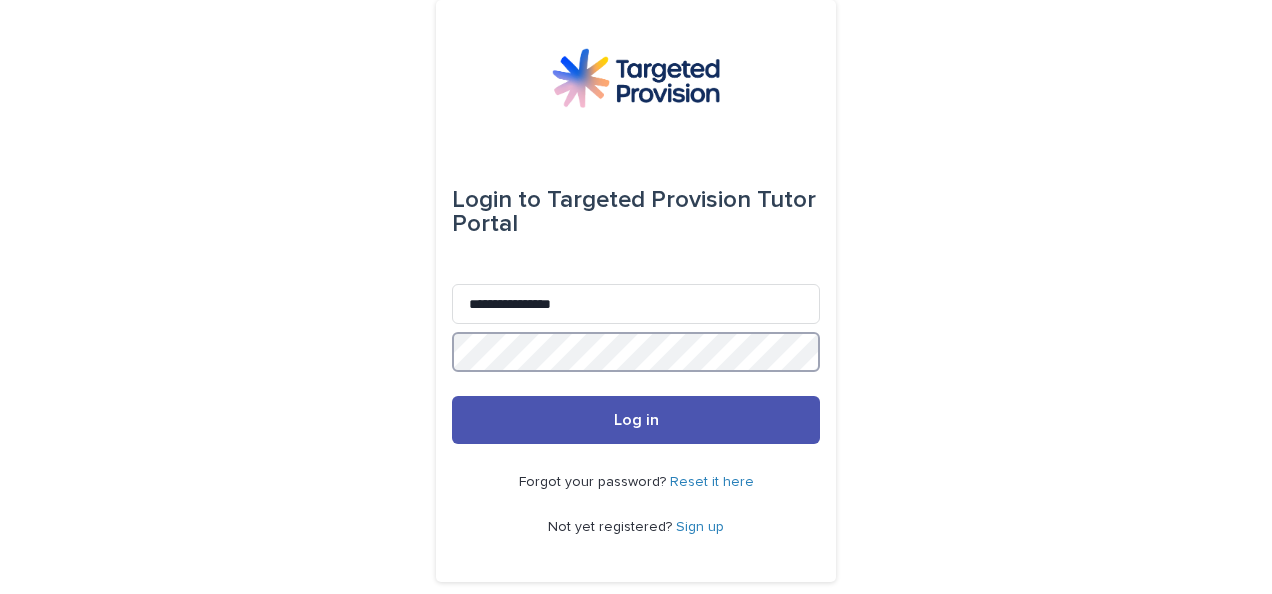 click on "Log in" at bounding box center (636, 420) 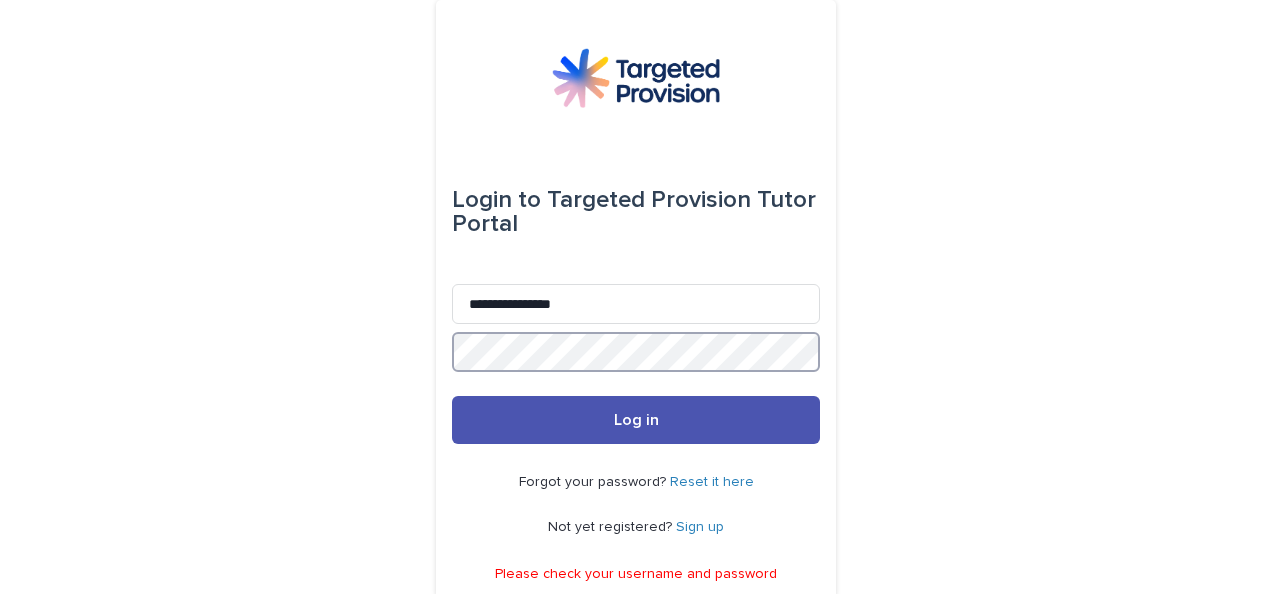 click on "Log in" at bounding box center [636, 420] 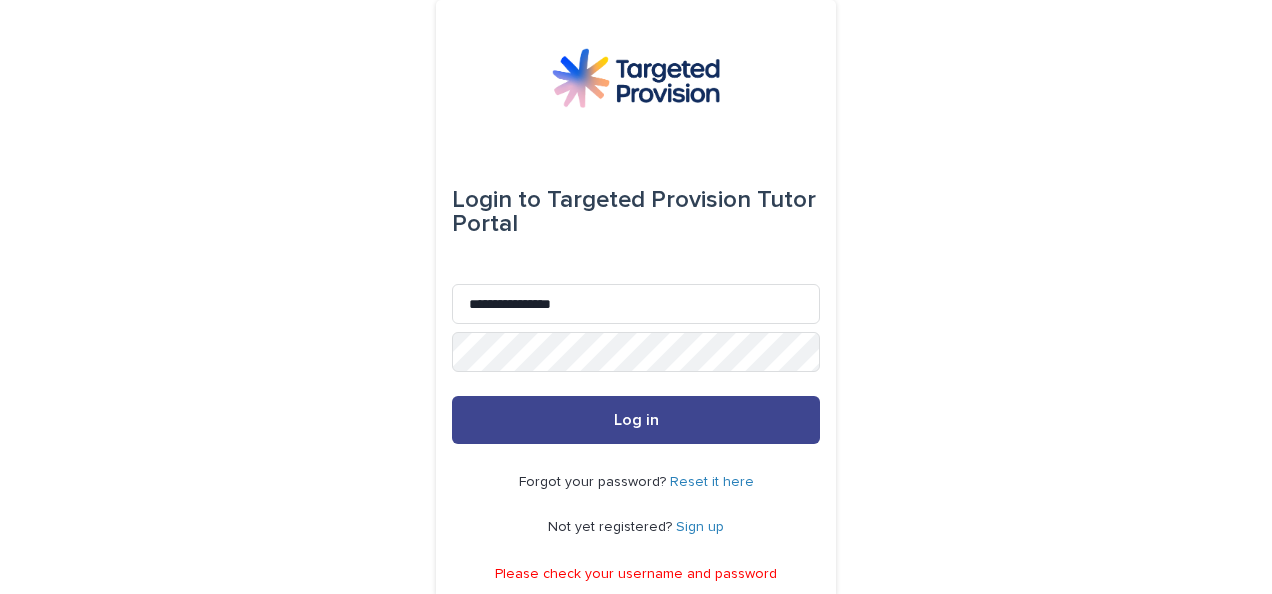 click on "Log in" at bounding box center [636, 420] 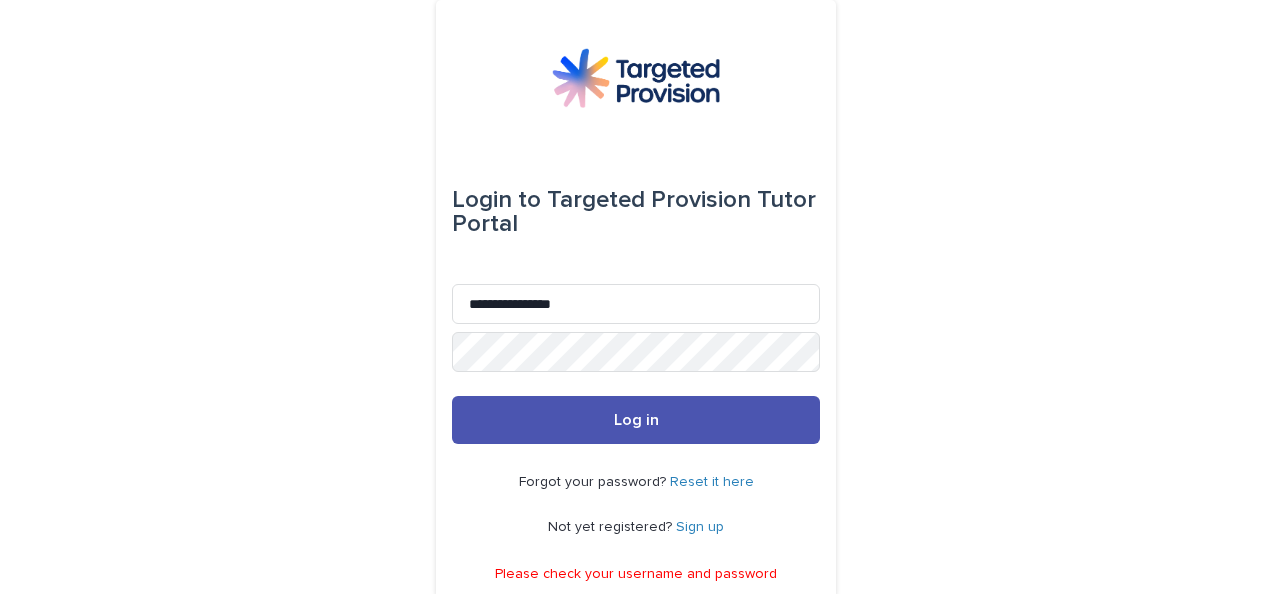 click on "Reset it here" at bounding box center (712, 482) 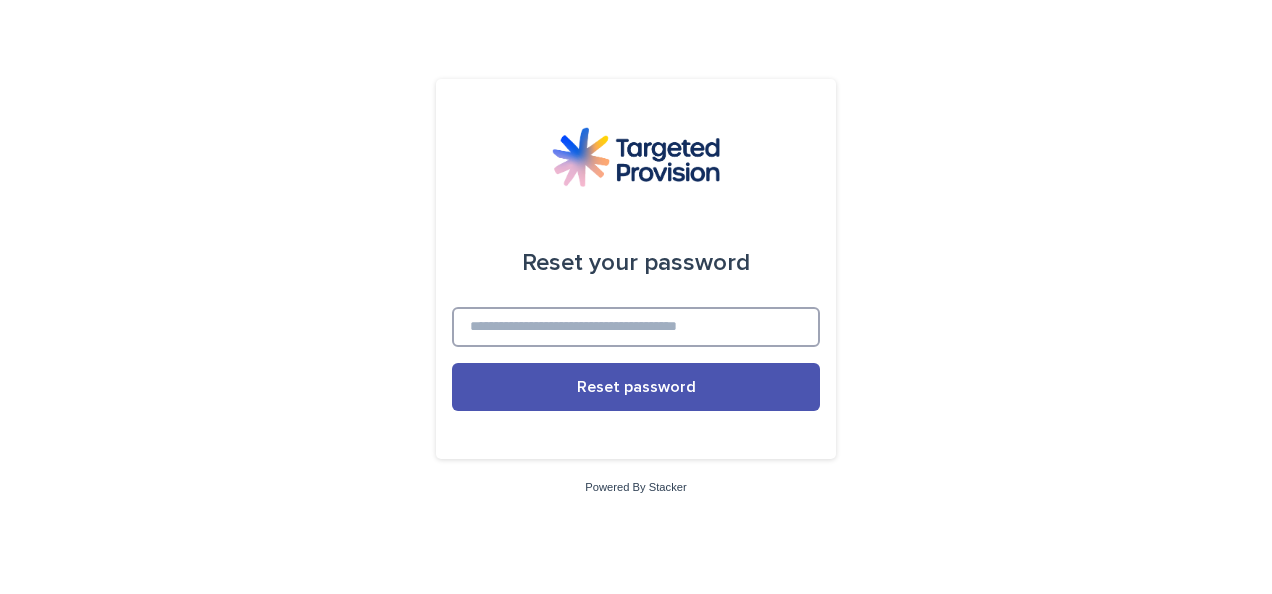 click at bounding box center (636, 327) 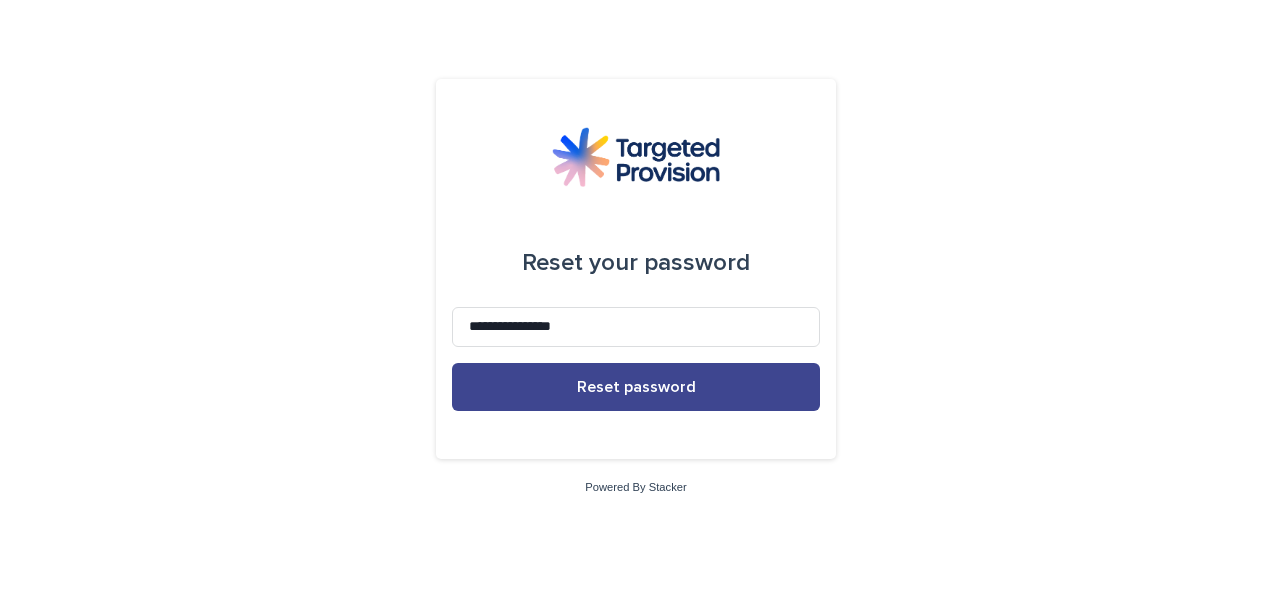 click on "Reset password" at bounding box center (636, 387) 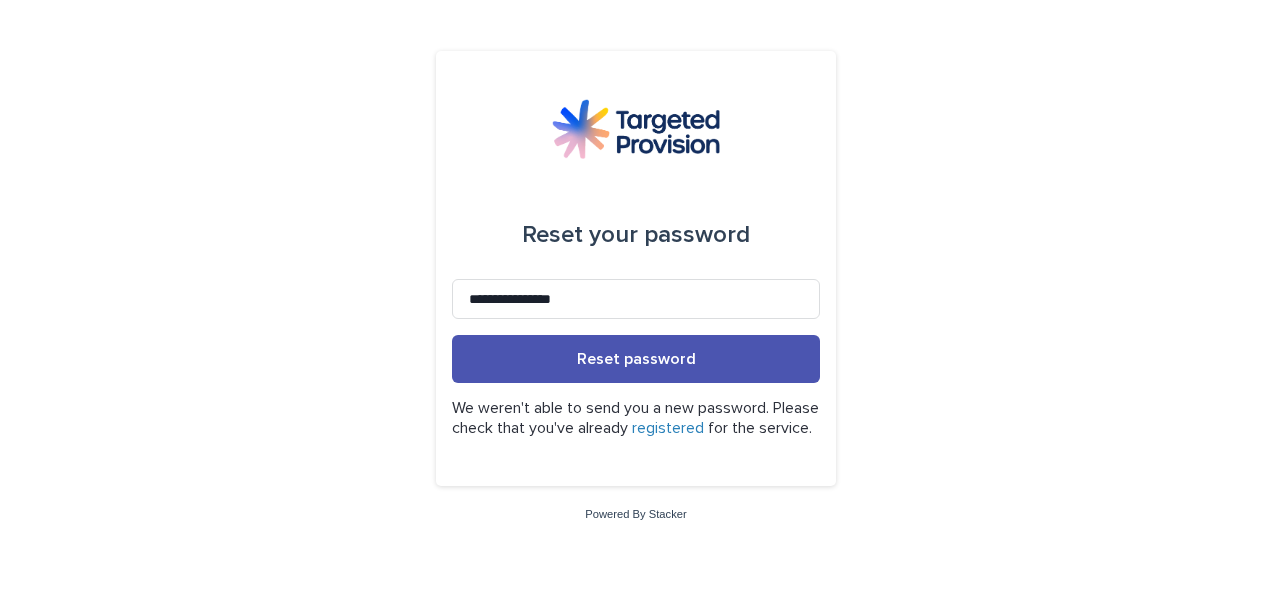 click on "registered" at bounding box center (668, 428) 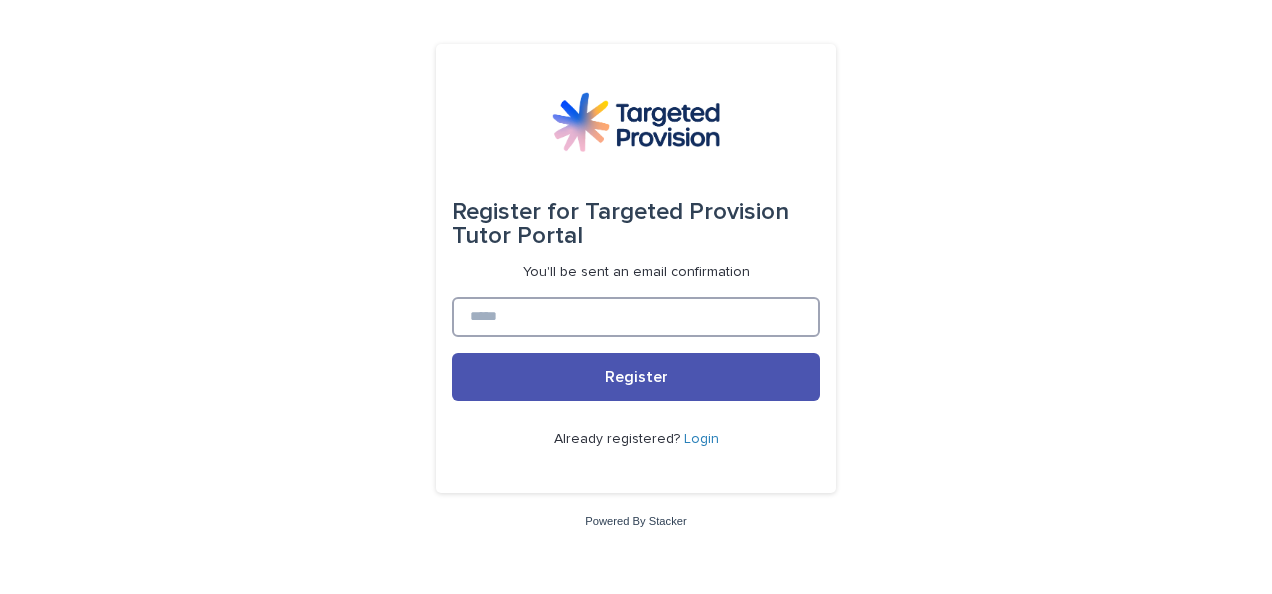 click at bounding box center [636, 317] 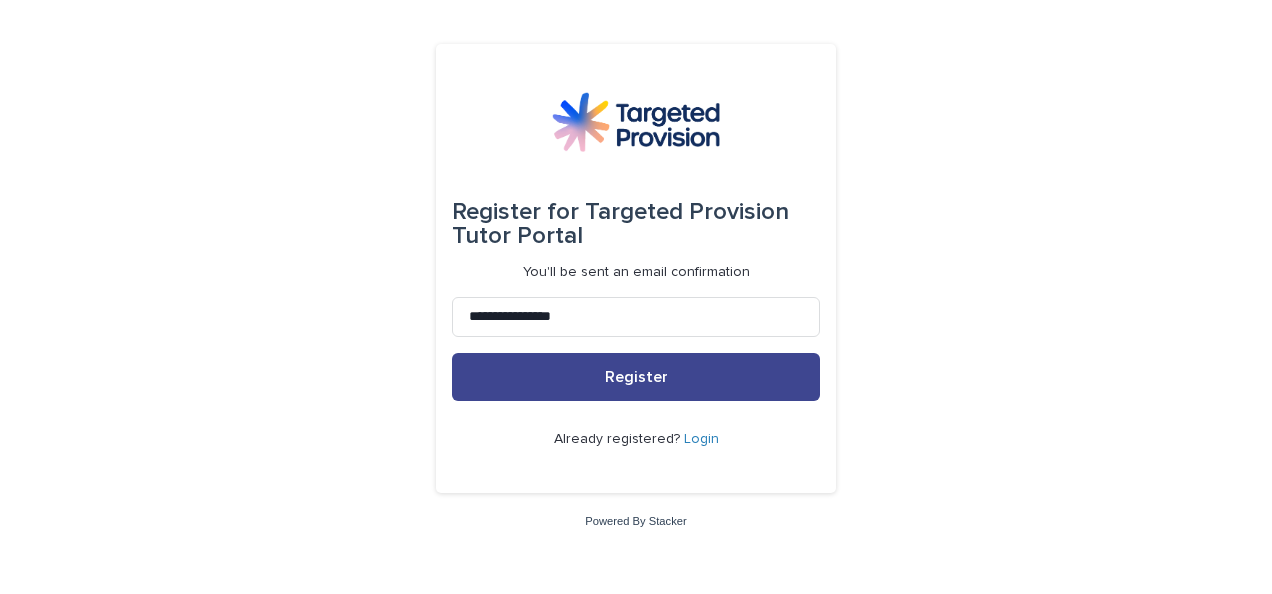 click on "Register" at bounding box center [636, 377] 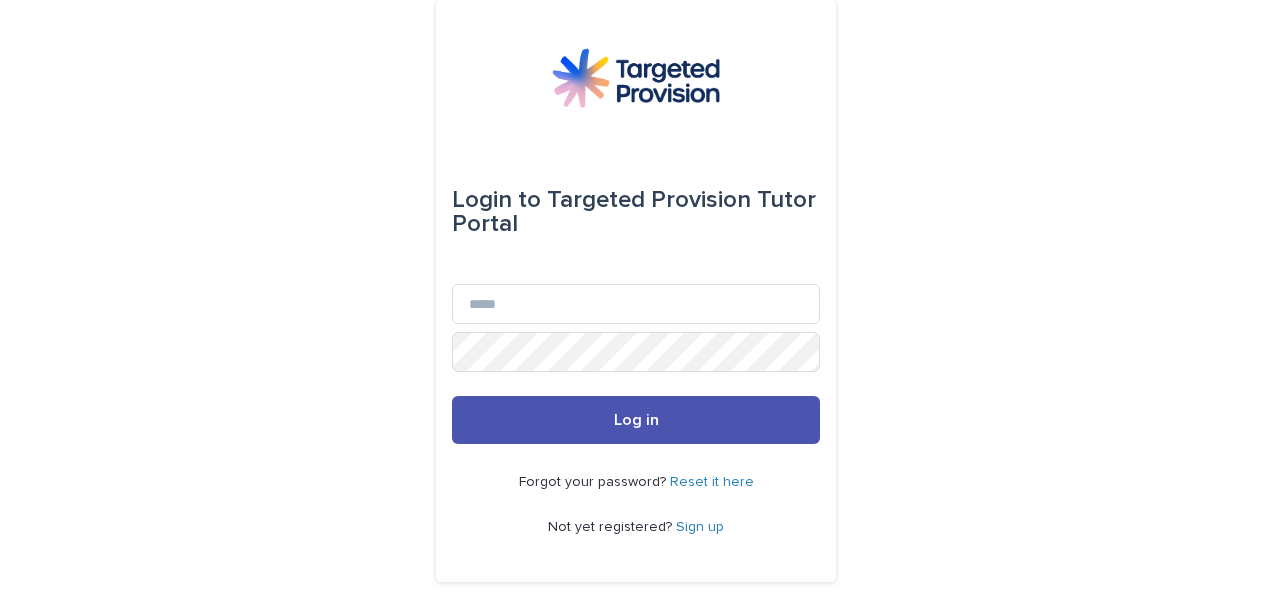 scroll, scrollTop: 0, scrollLeft: 0, axis: both 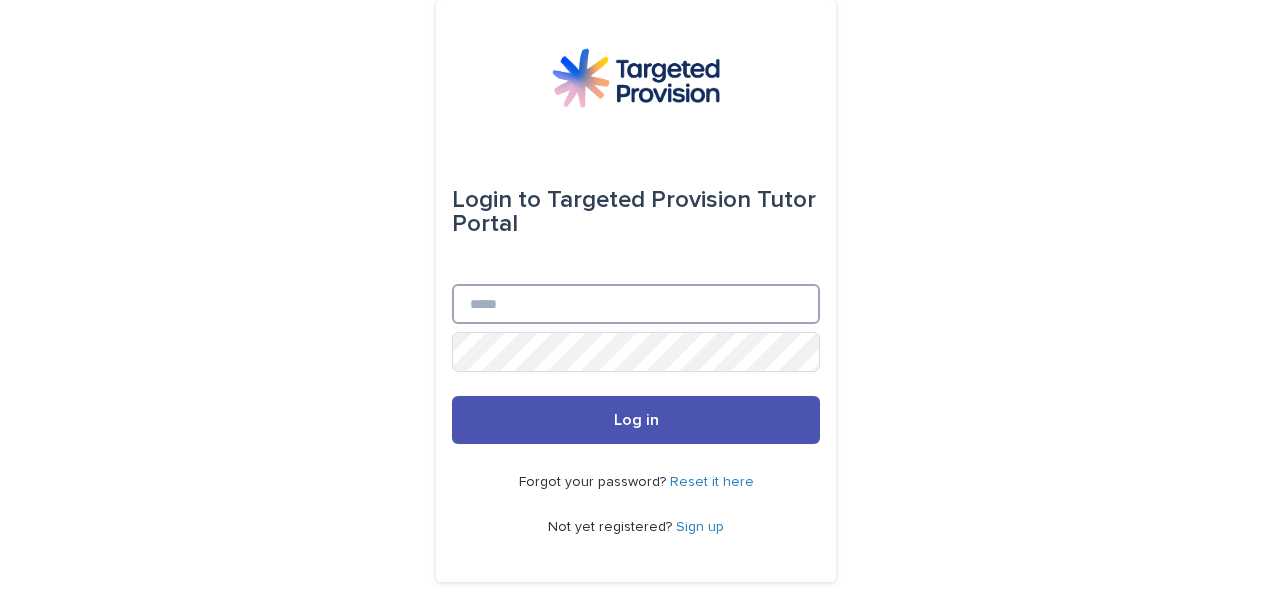 click on "Email" at bounding box center [636, 304] 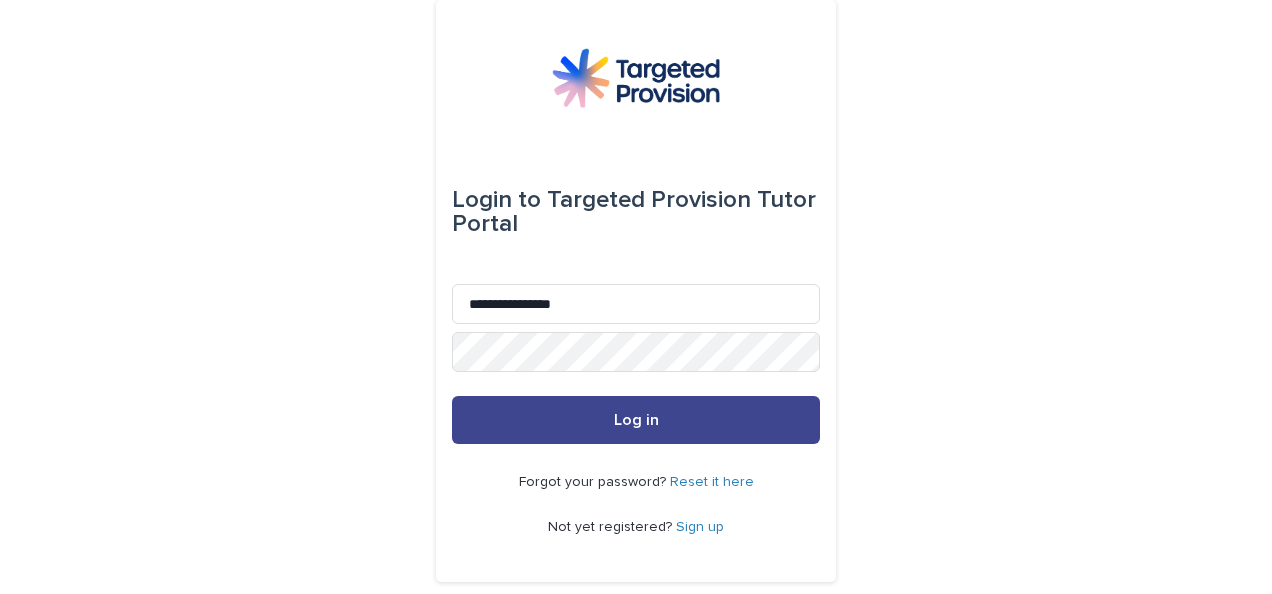 click on "Log in" at bounding box center (636, 420) 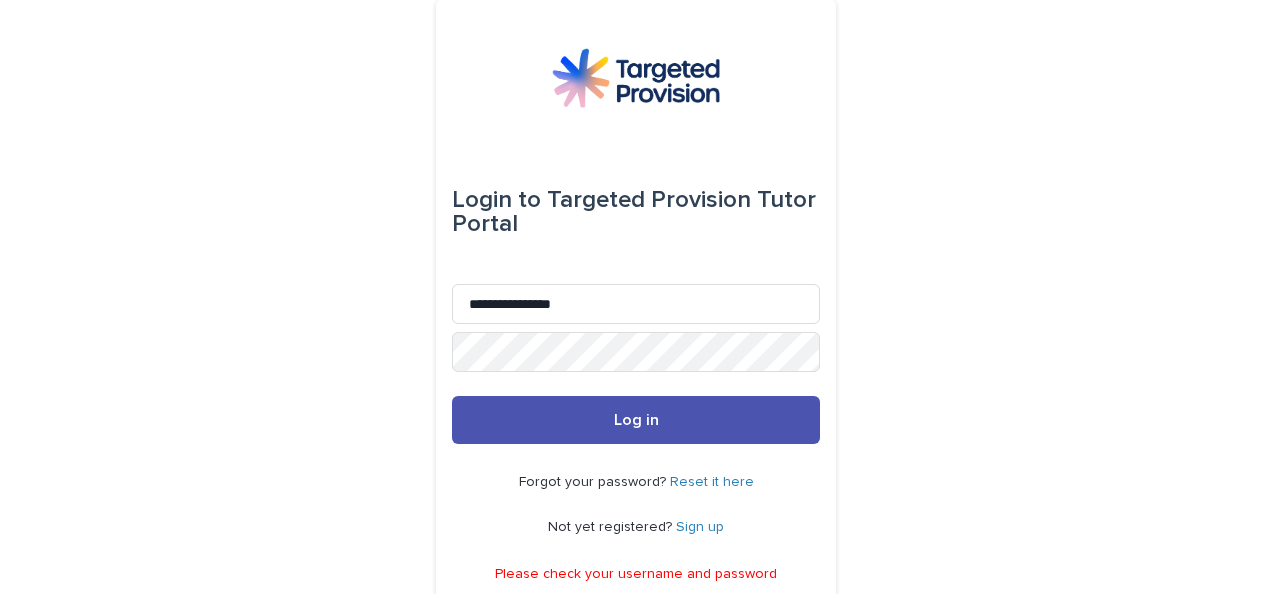 click on "Reset it here" at bounding box center [712, 482] 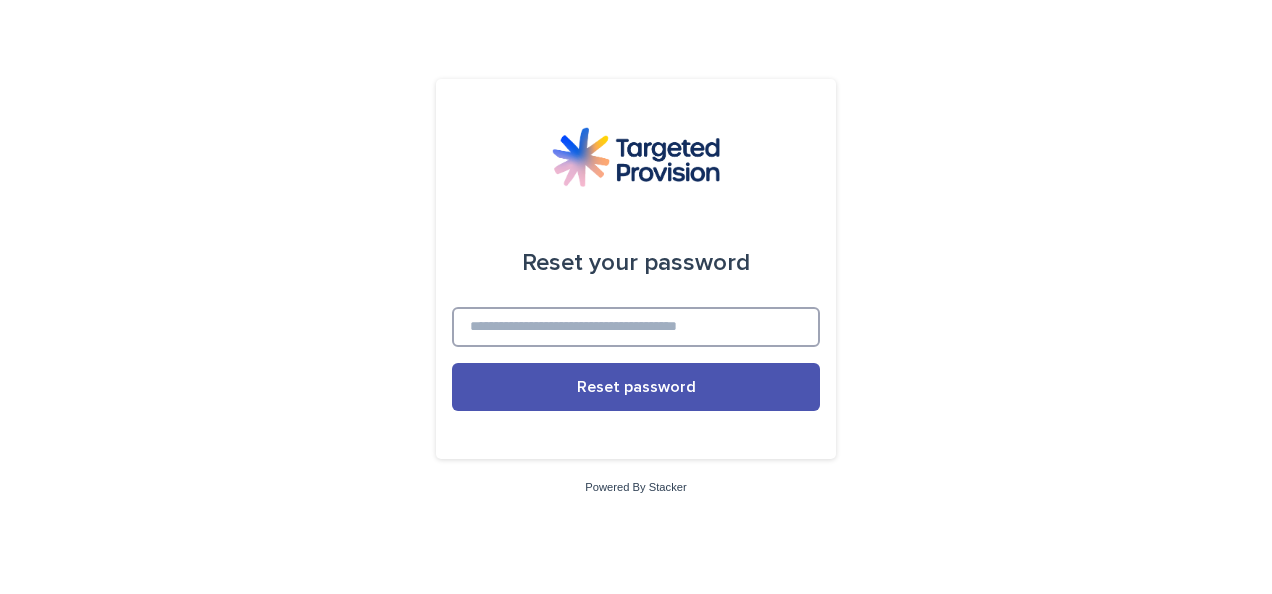 click at bounding box center (636, 327) 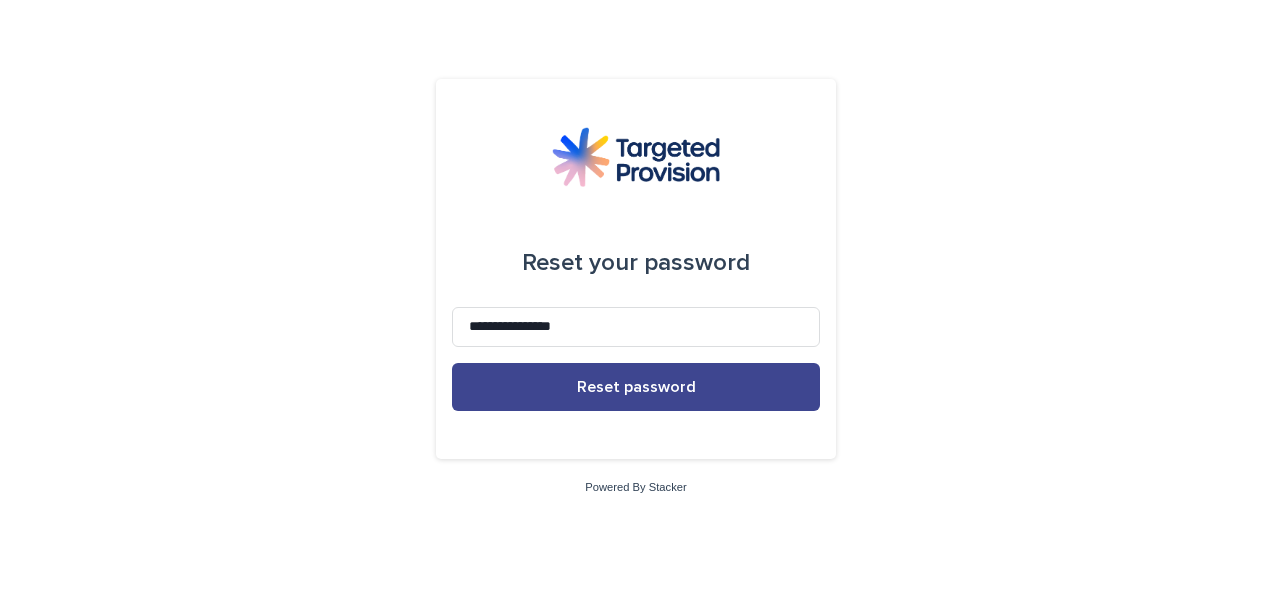click on "Reset password" at bounding box center [636, 387] 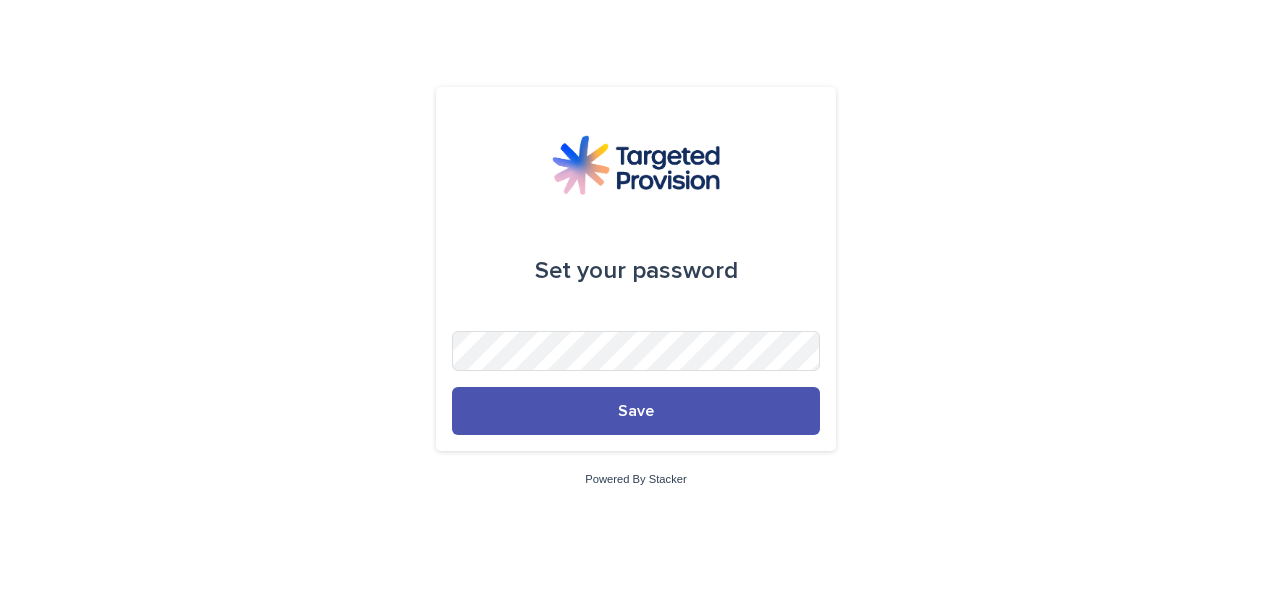 scroll, scrollTop: 0, scrollLeft: 0, axis: both 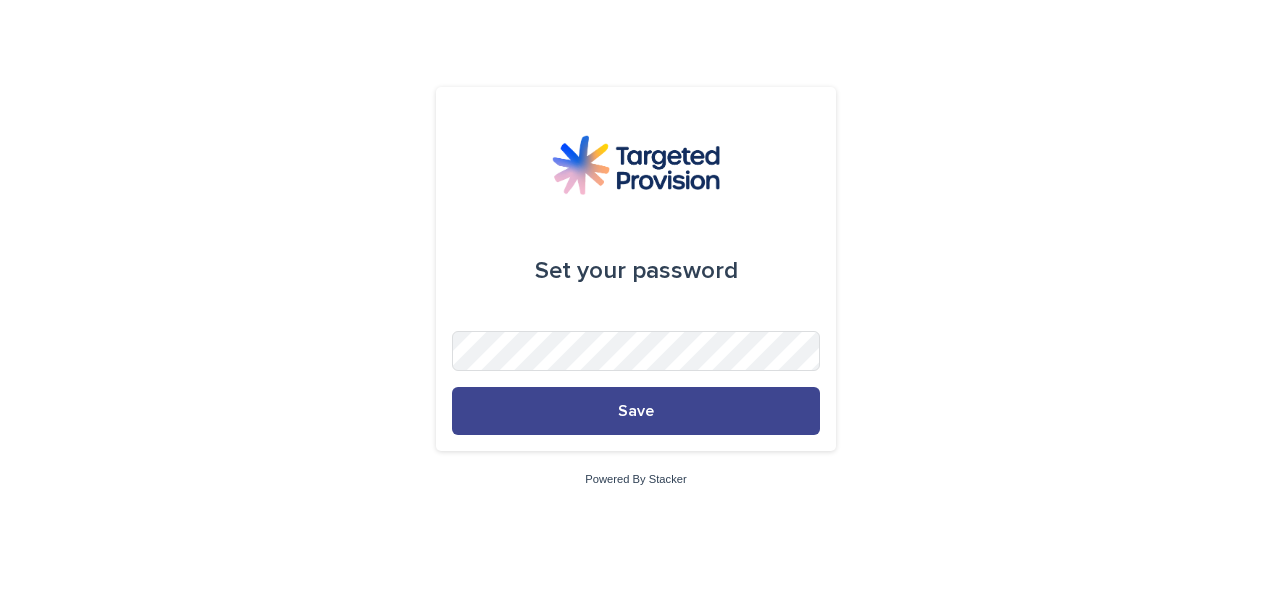 click on "Save" at bounding box center (636, 411) 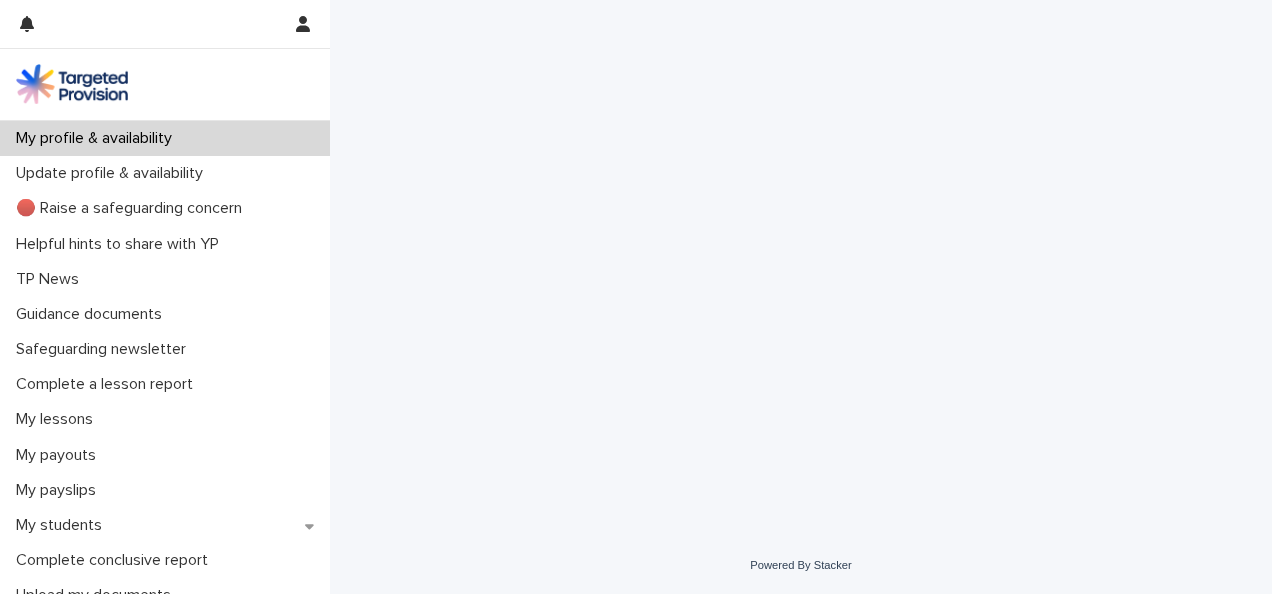 scroll, scrollTop: 0, scrollLeft: 0, axis: both 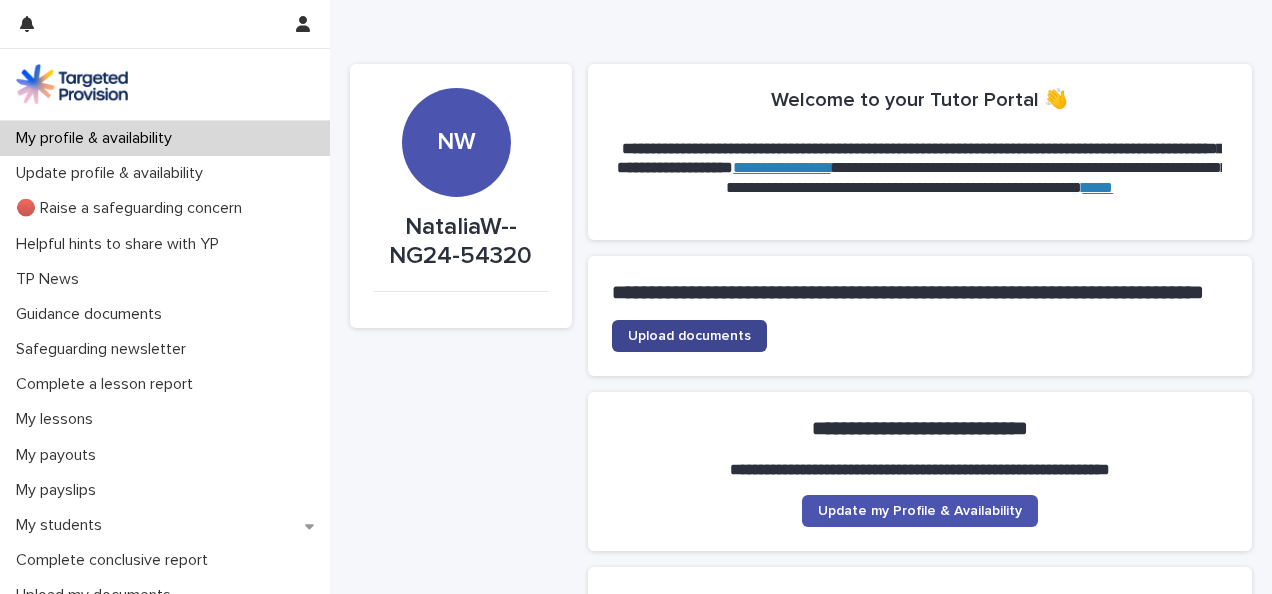click on "Upload documents" at bounding box center [689, 336] 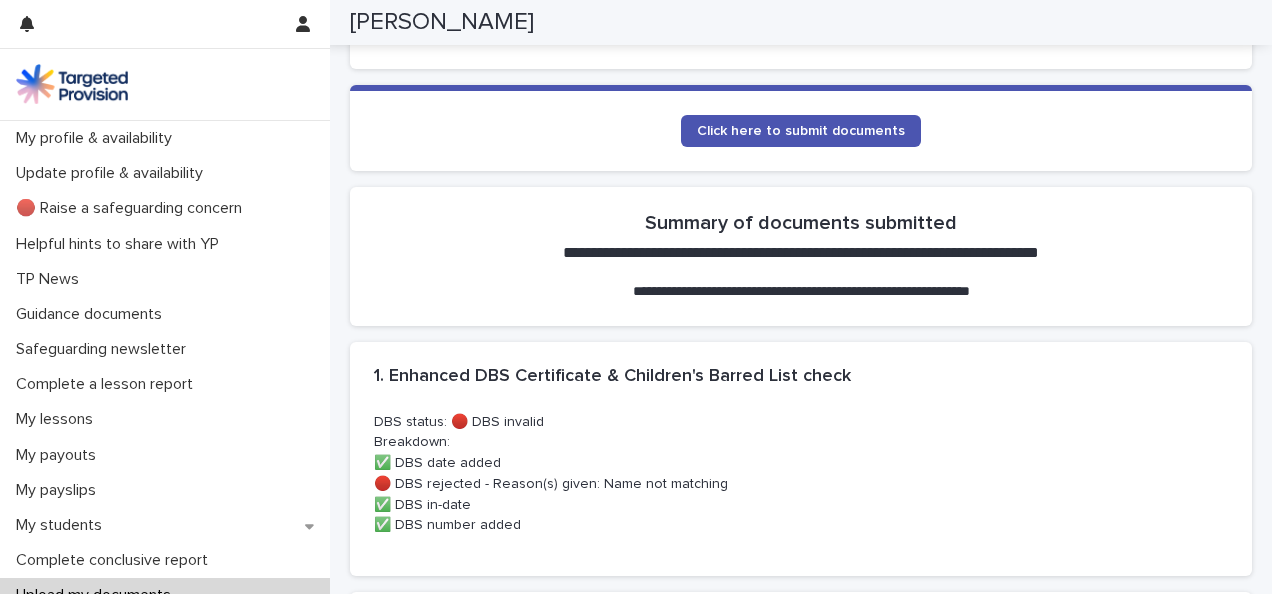 scroll, scrollTop: 528, scrollLeft: 0, axis: vertical 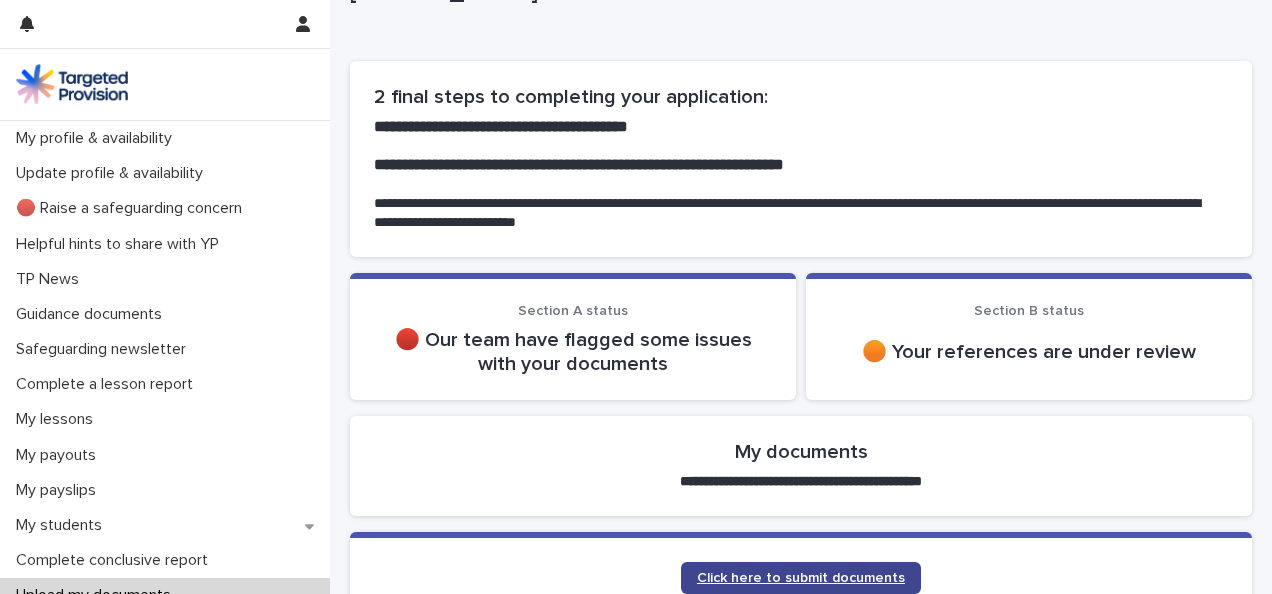 click on "Click here to submit documents" at bounding box center (801, 578) 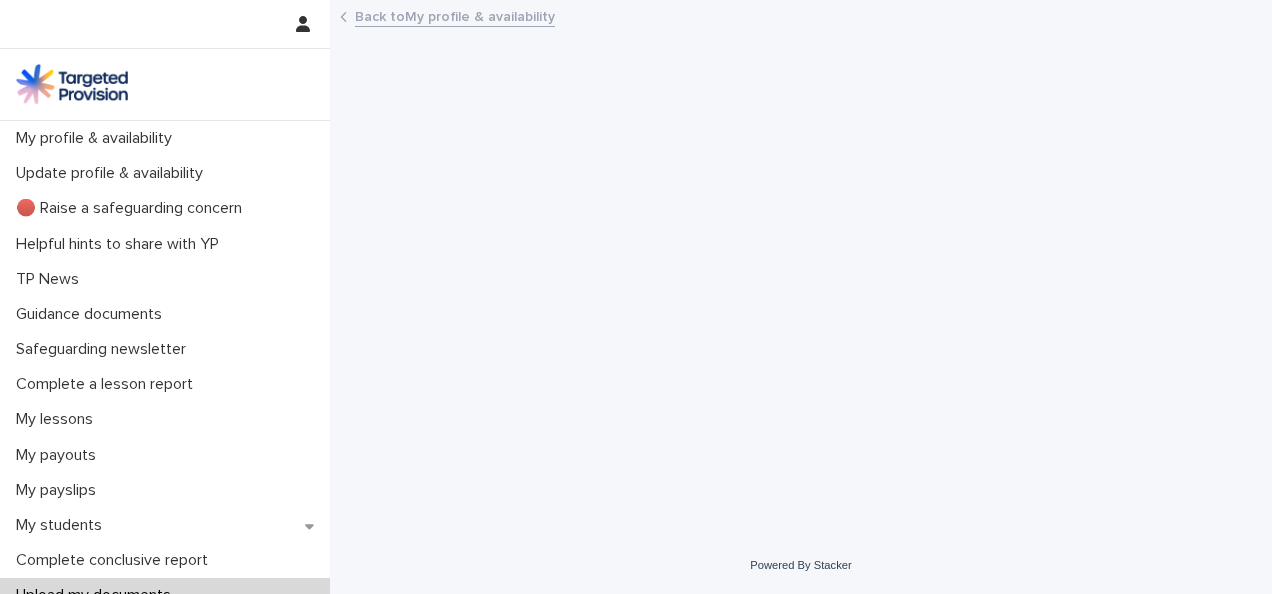 scroll, scrollTop: 0, scrollLeft: 0, axis: both 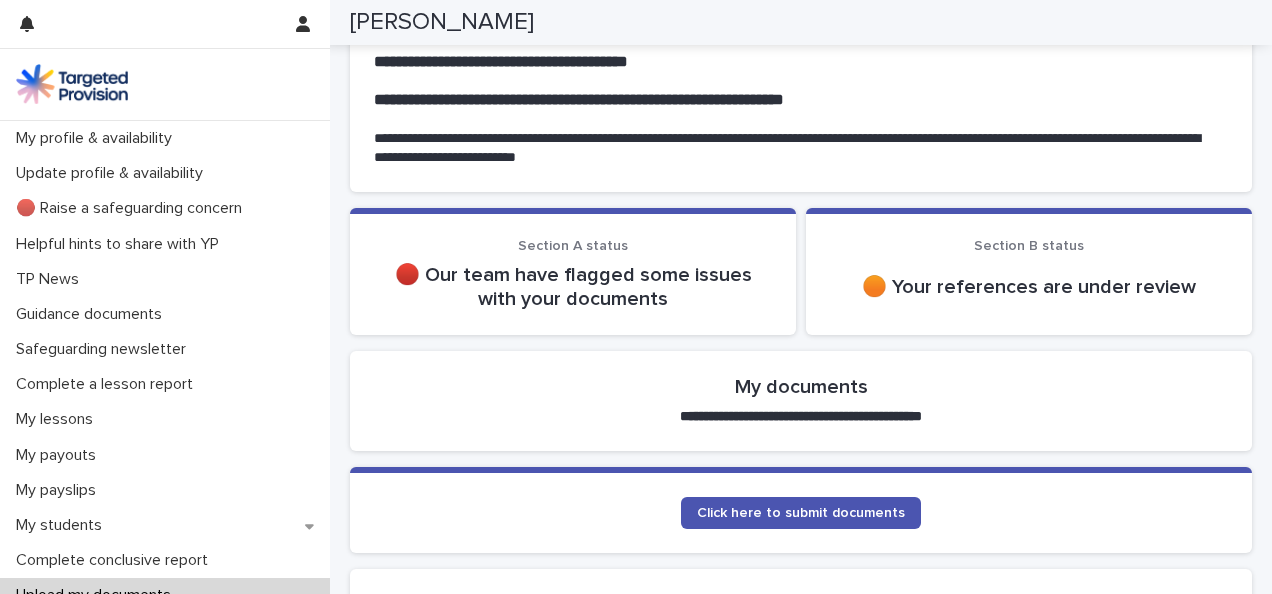 click on "🔴 Our team have flagged some issues with your documents" at bounding box center [573, 287] 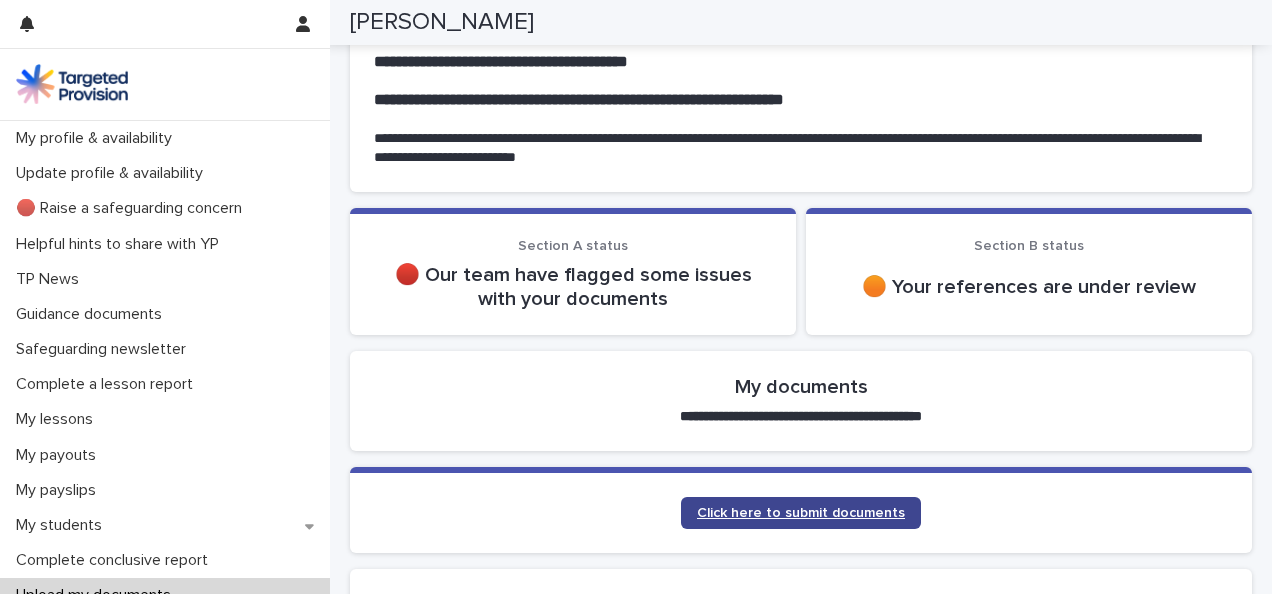 click on "Click here to submit documents" at bounding box center [801, 513] 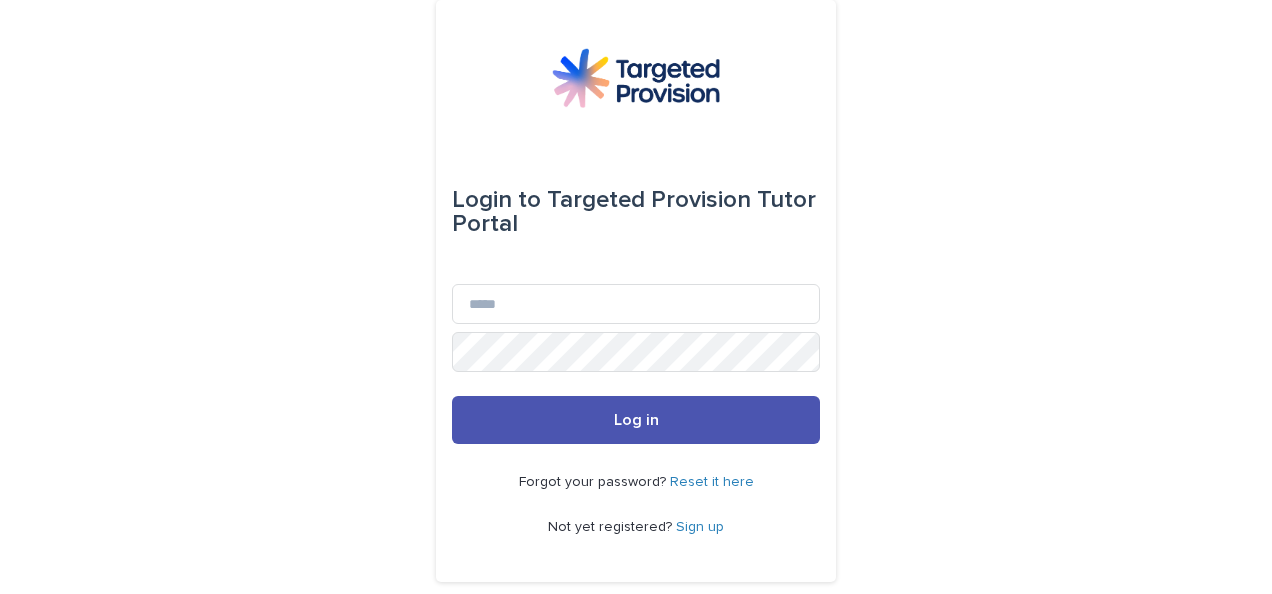scroll, scrollTop: 0, scrollLeft: 0, axis: both 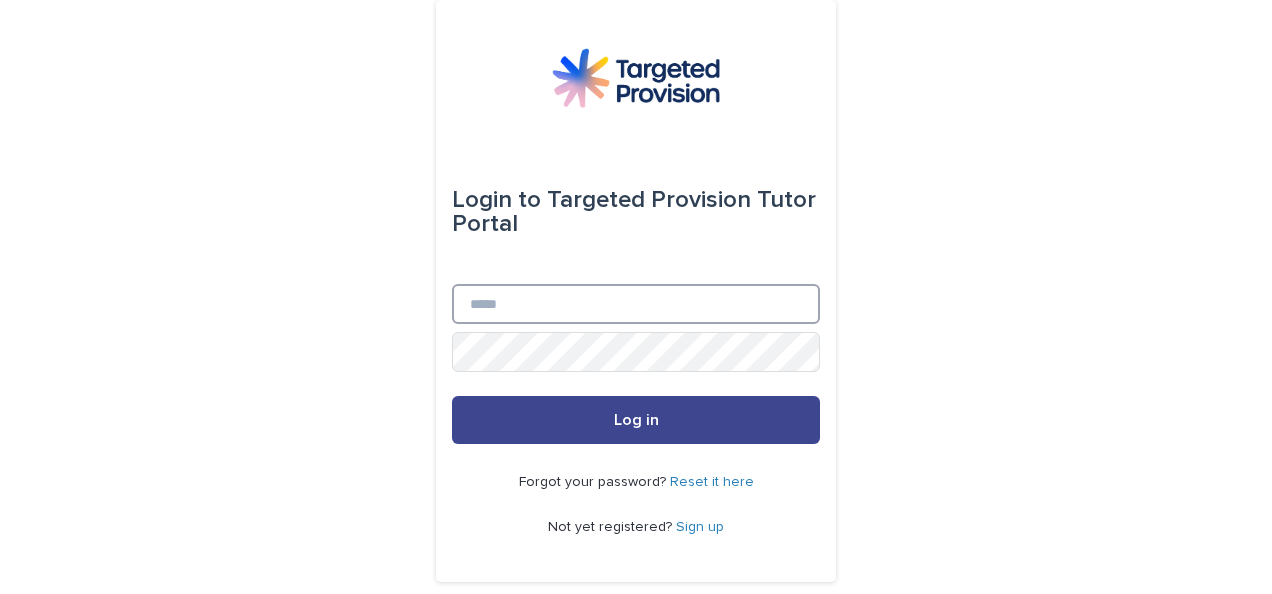 type on "**********" 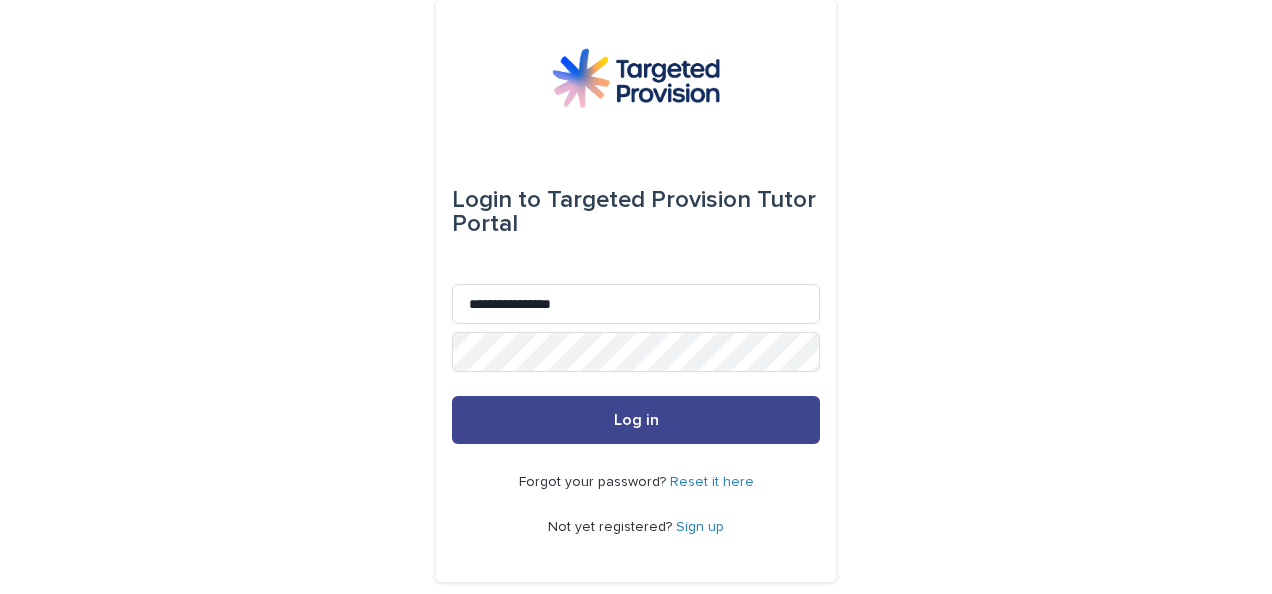 click on "Log in" at bounding box center [636, 420] 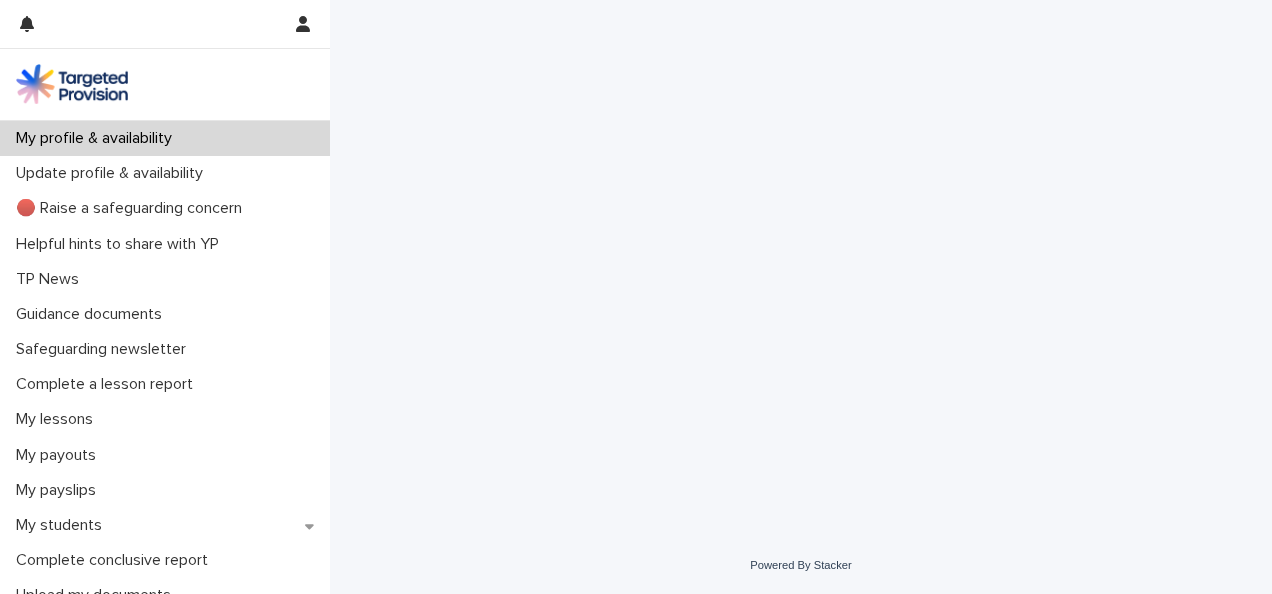 scroll, scrollTop: 0, scrollLeft: 0, axis: both 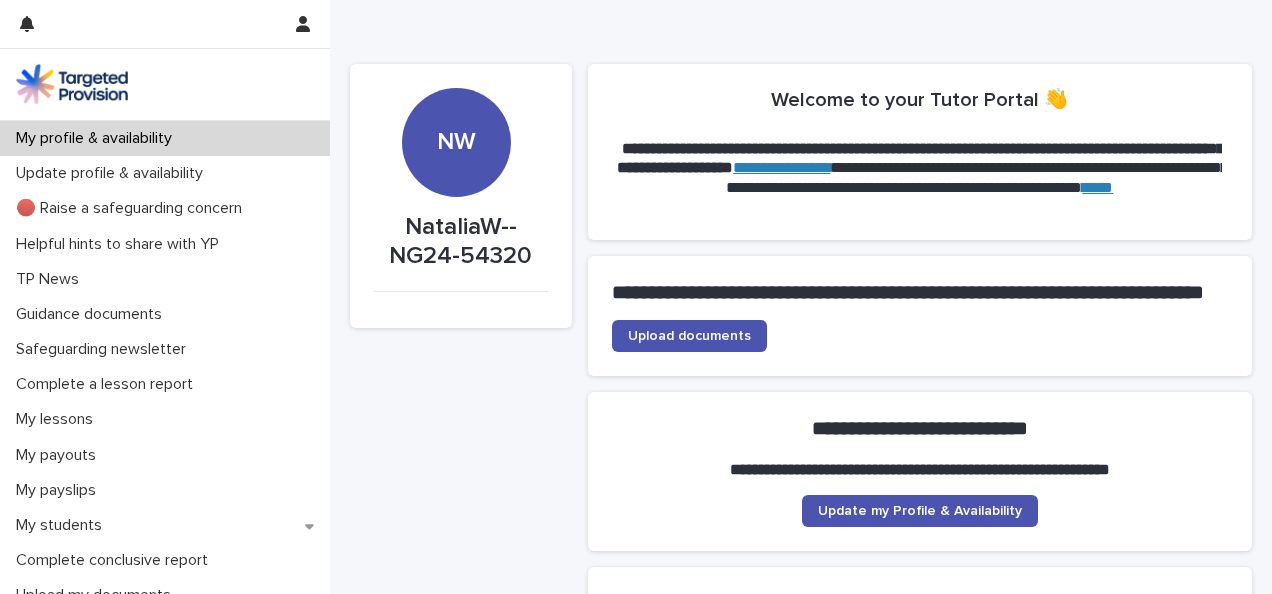 click on "NW" at bounding box center [456, 88] 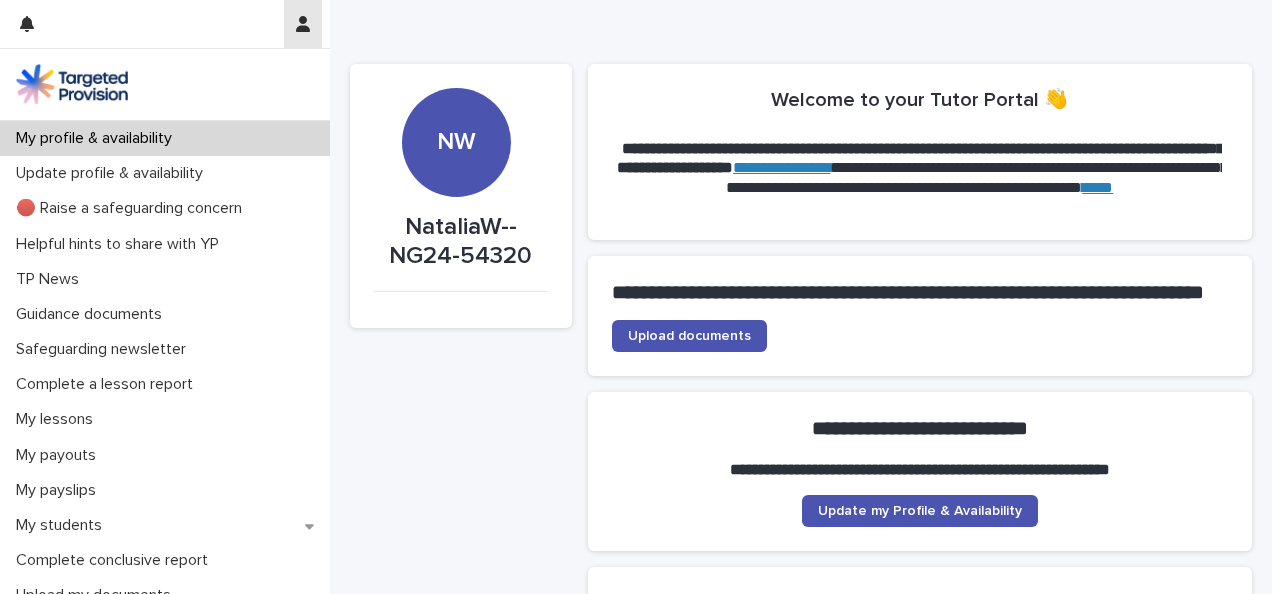 click 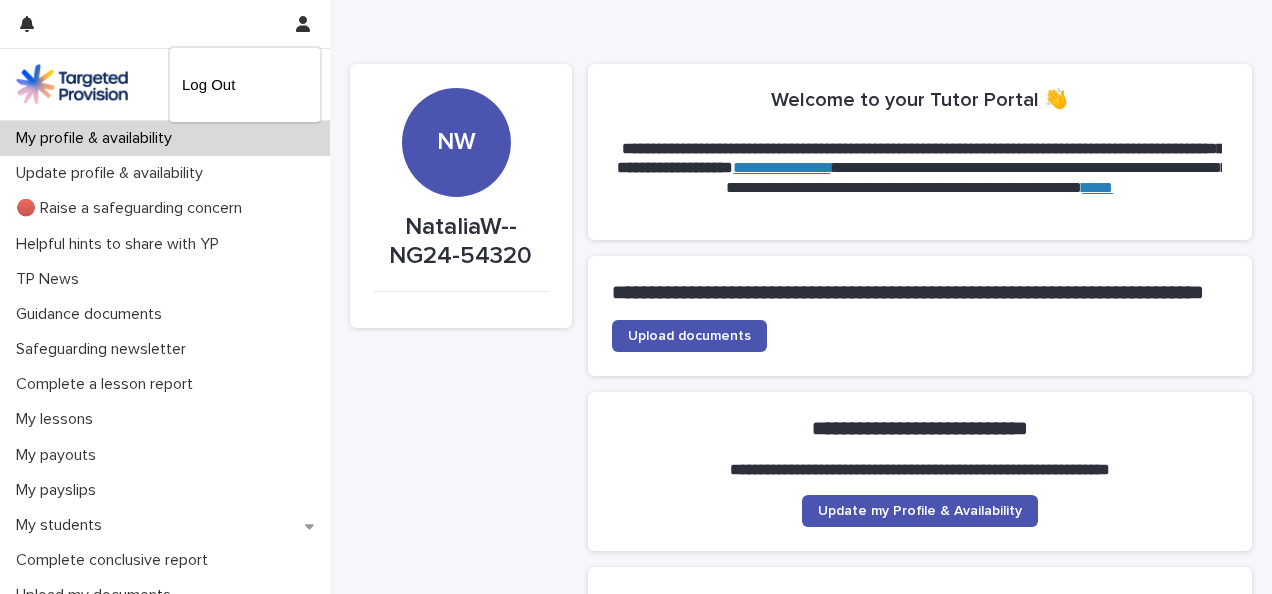 click at bounding box center [636, 297] 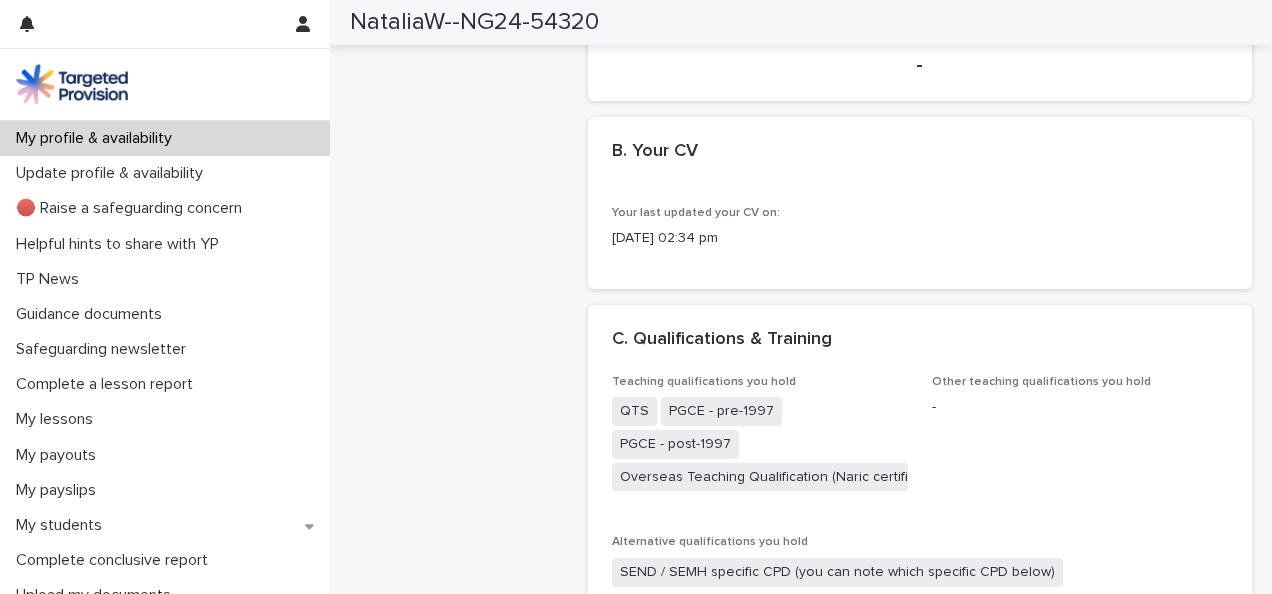 scroll, scrollTop: 0, scrollLeft: 0, axis: both 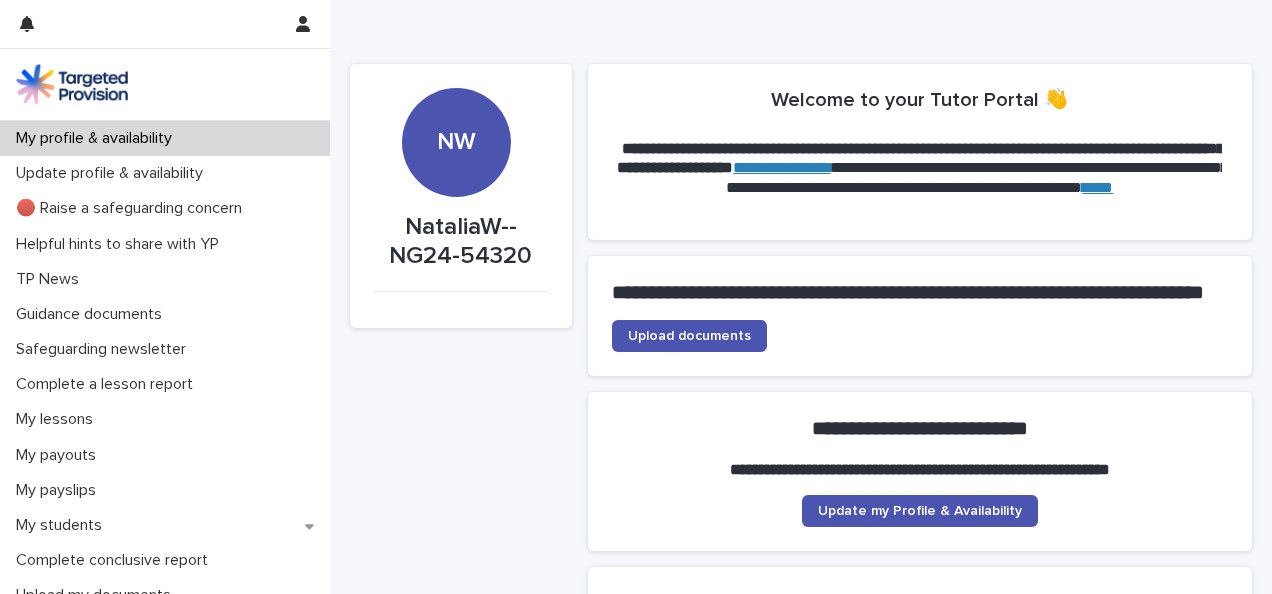click on "NW" at bounding box center (456, 142) 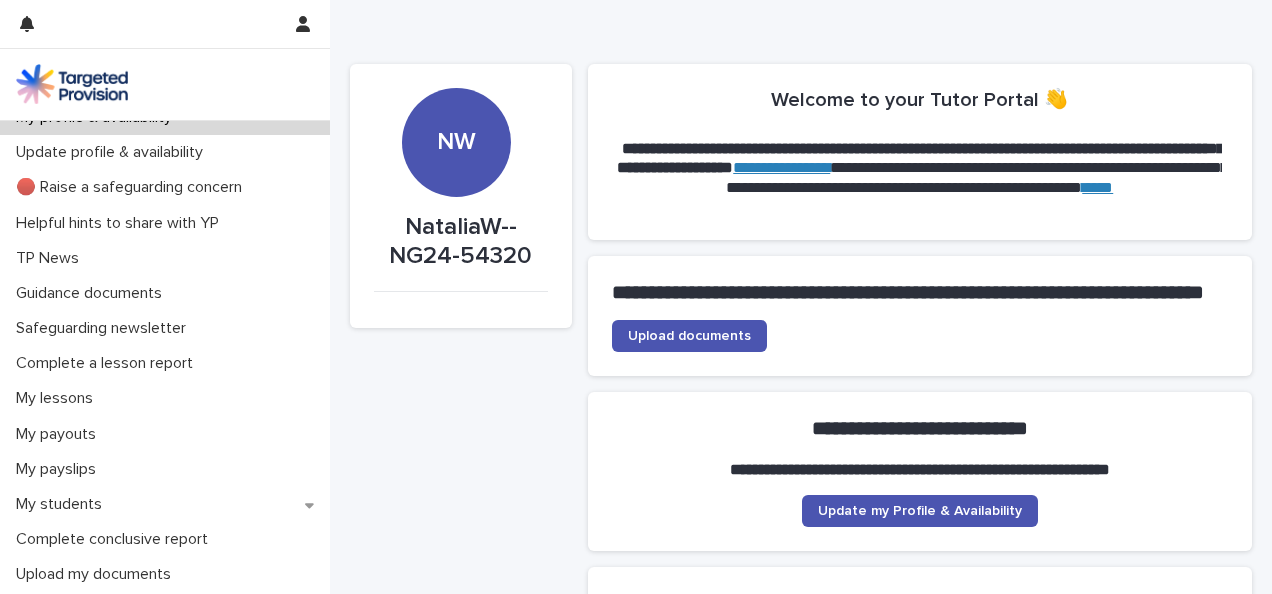 scroll, scrollTop: 0, scrollLeft: 0, axis: both 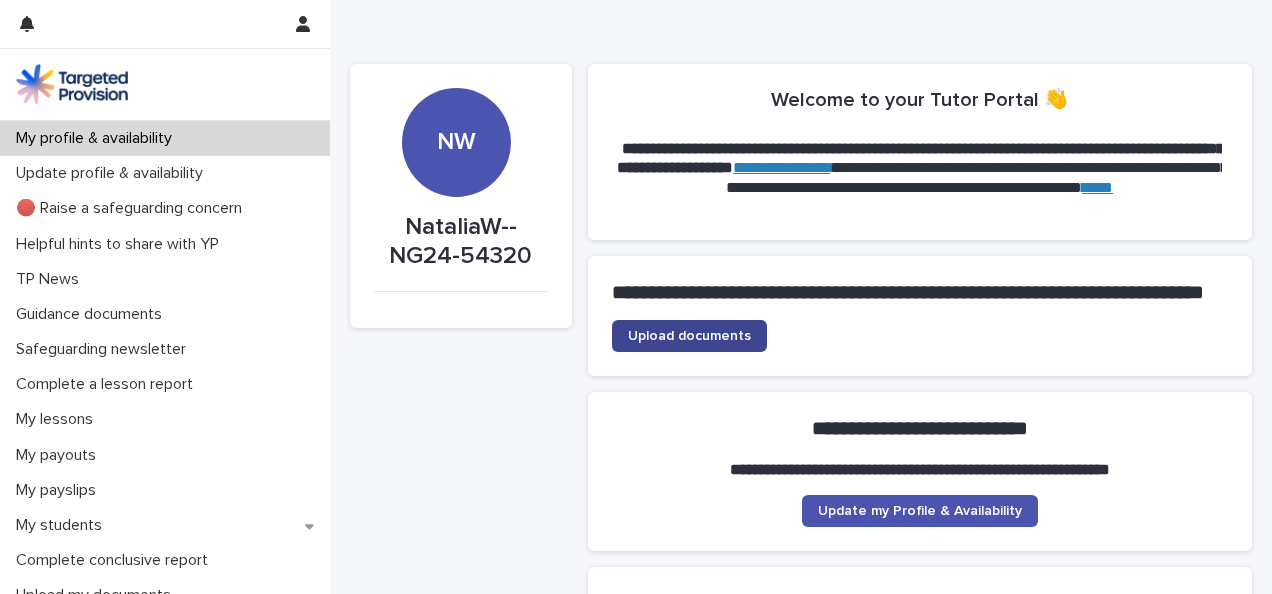click on "Upload documents" at bounding box center [689, 336] 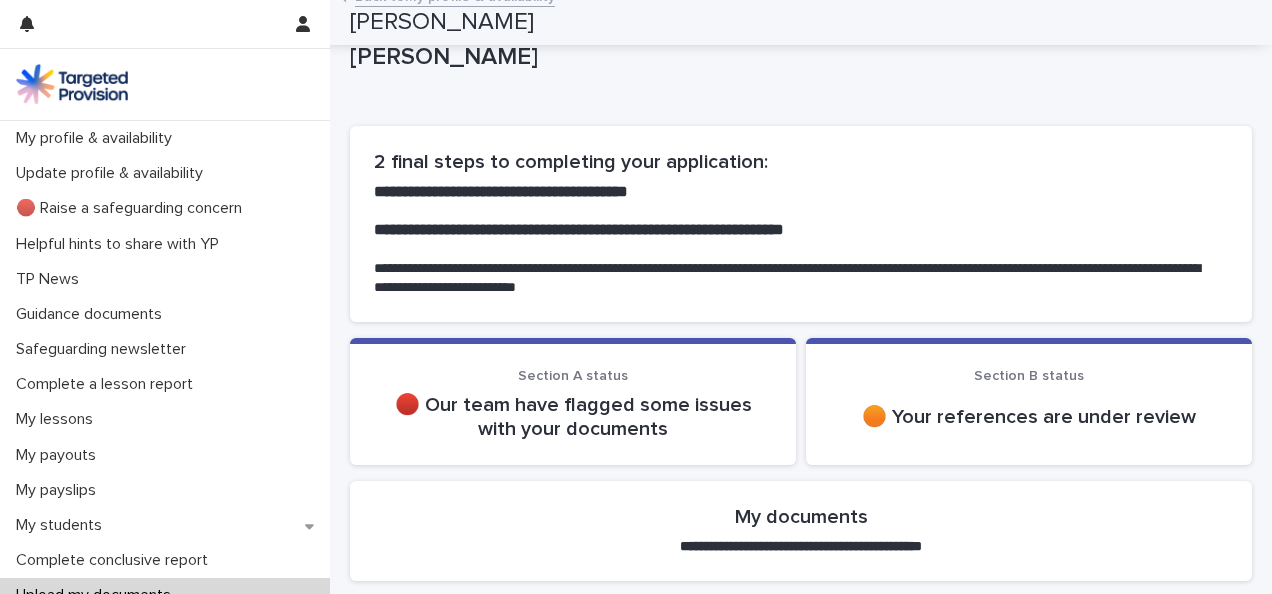 scroll, scrollTop: 0, scrollLeft: 0, axis: both 